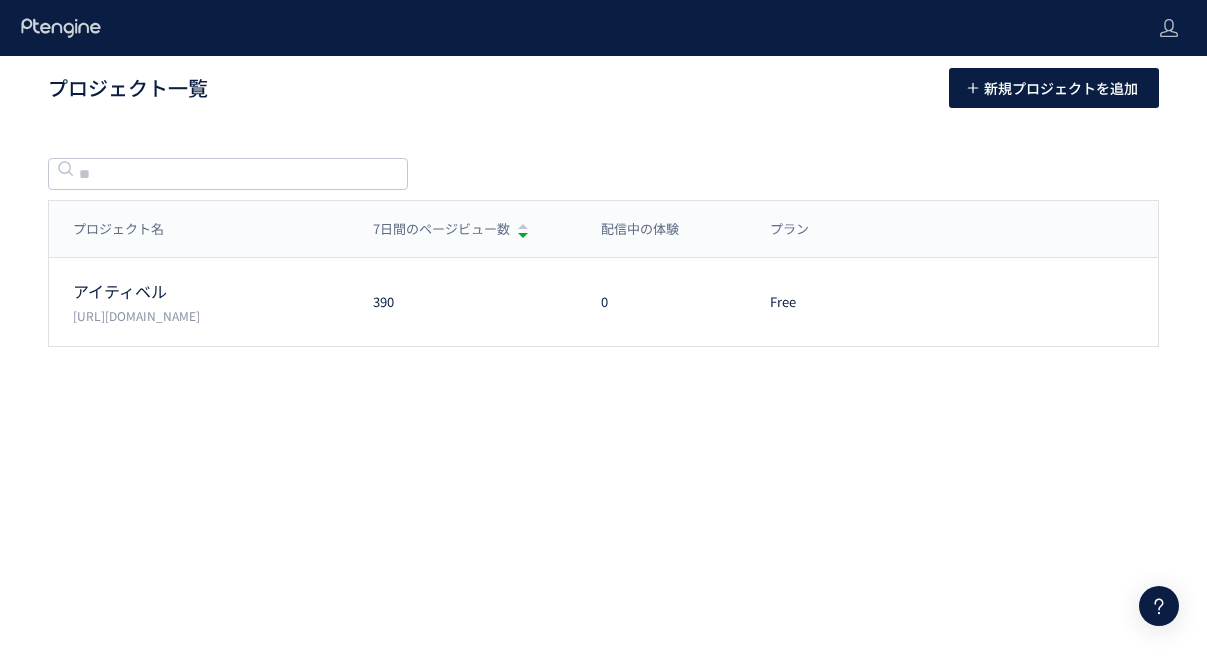 scroll, scrollTop: 0, scrollLeft: 0, axis: both 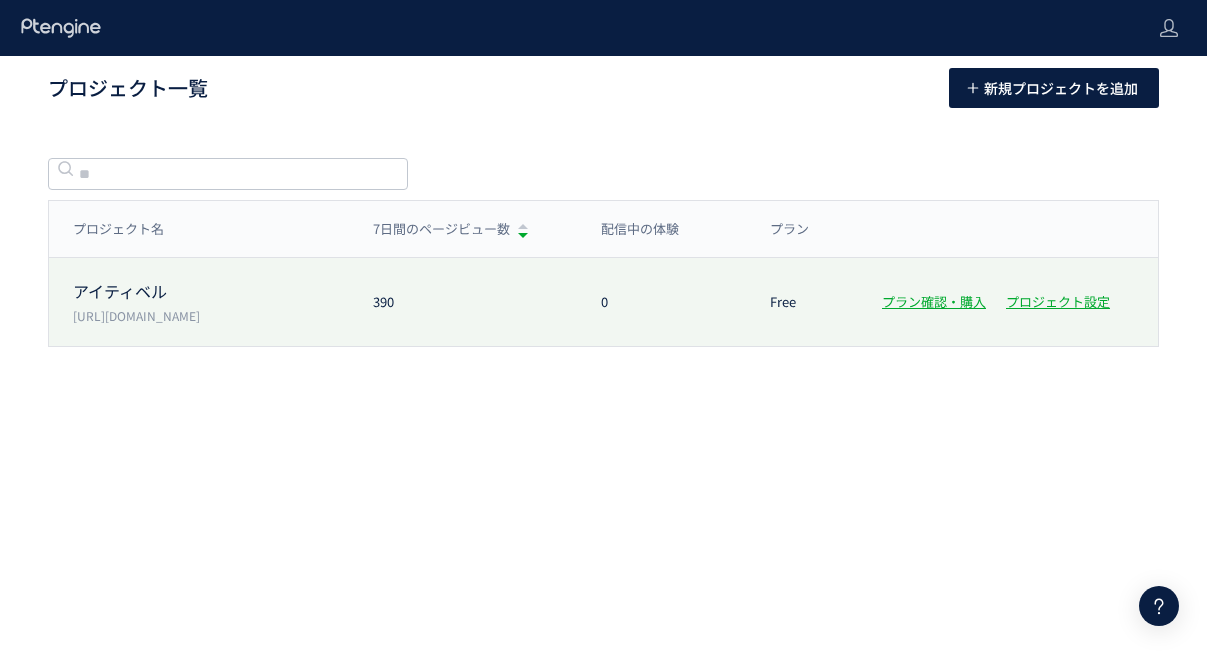 click on "[URL][DOMAIN_NAME]" 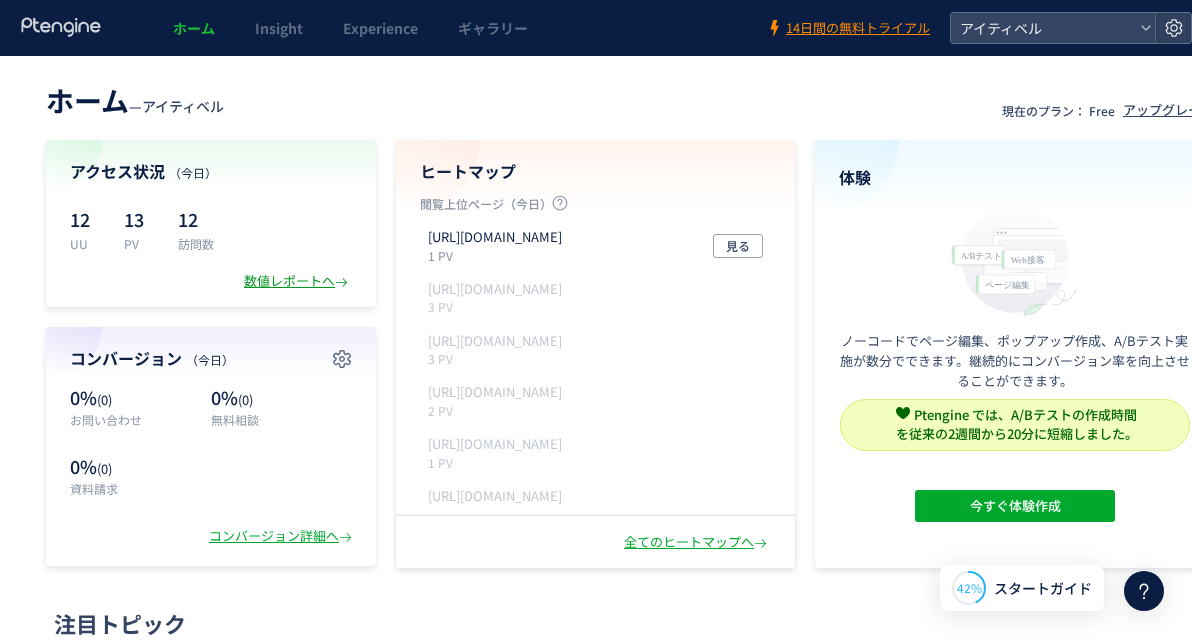 click on "数値レポートへ" at bounding box center [298, 281] 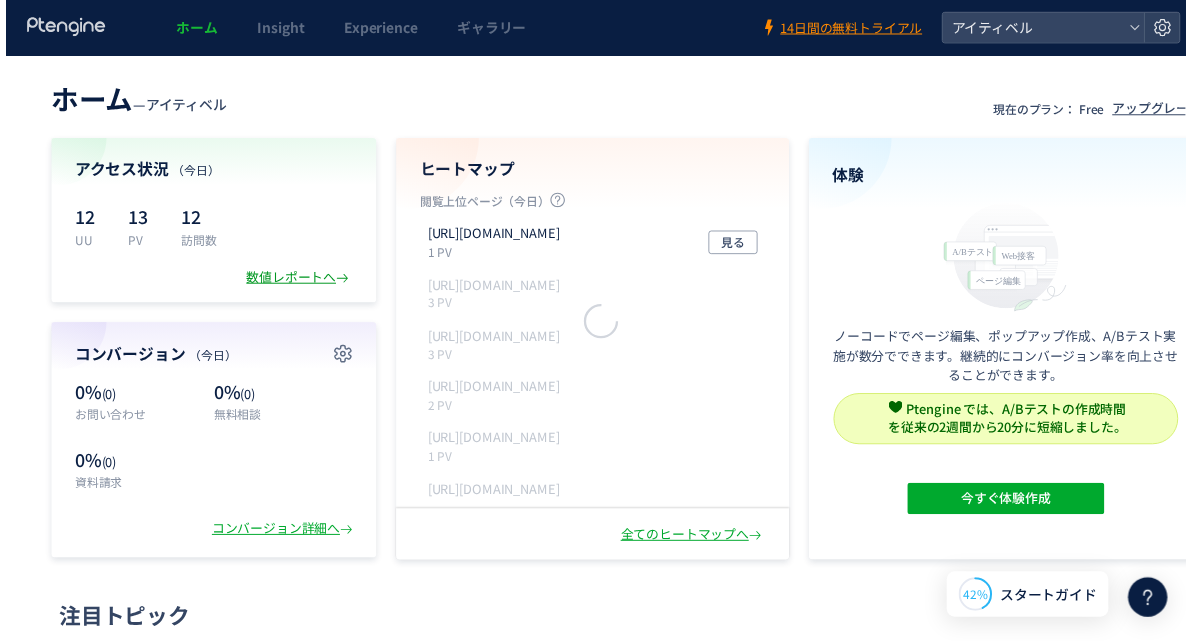 scroll, scrollTop: 0, scrollLeft: 0, axis: both 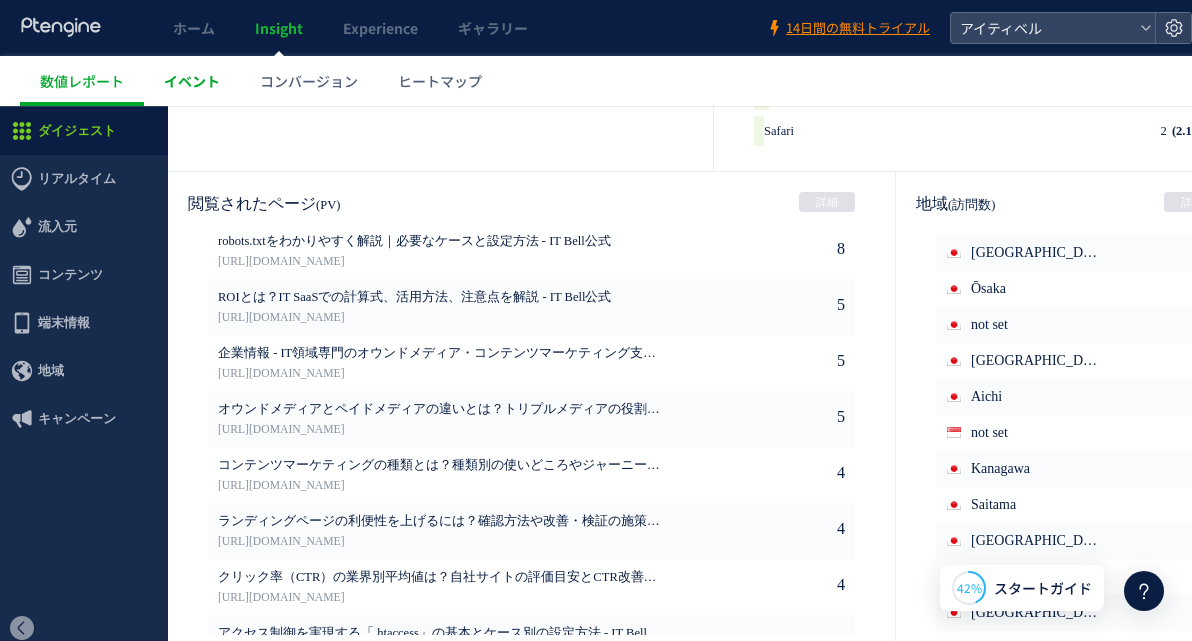 click on "イベント" at bounding box center (192, 81) 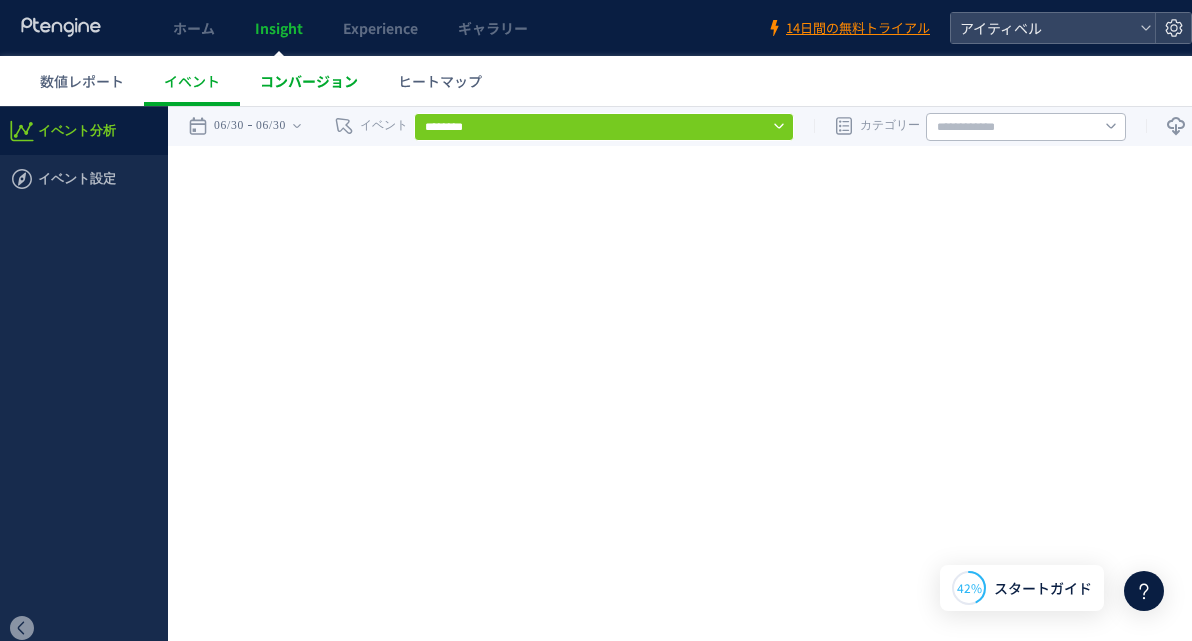 scroll, scrollTop: 0, scrollLeft: 0, axis: both 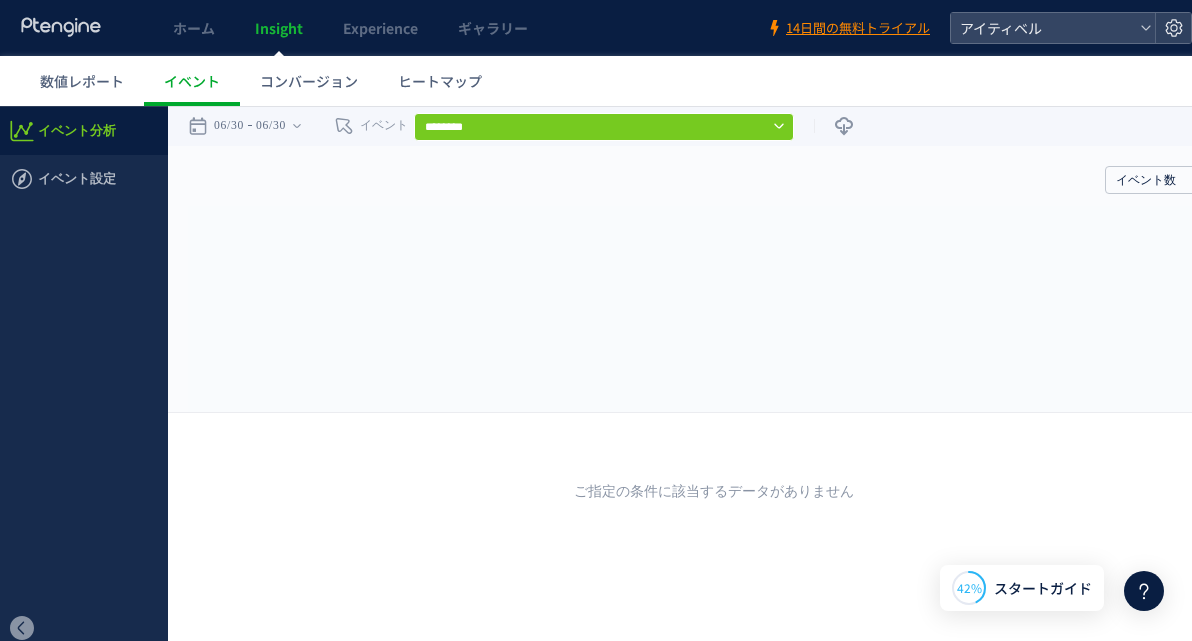 click on "コンバージョン" at bounding box center [309, 81] 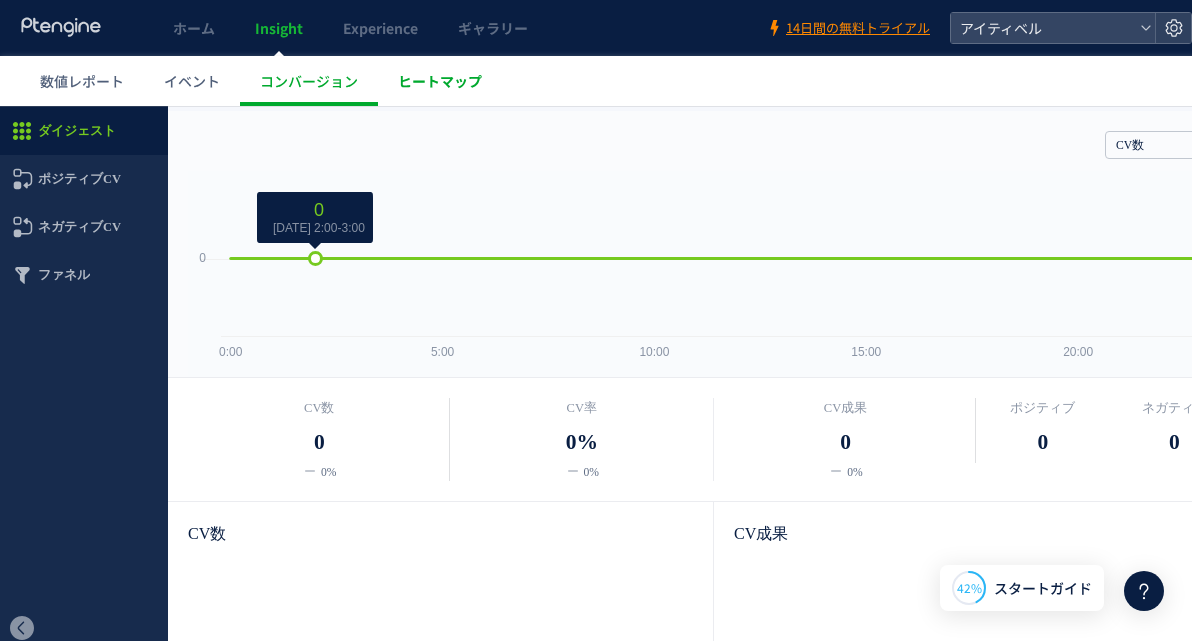 scroll, scrollTop: 0, scrollLeft: 0, axis: both 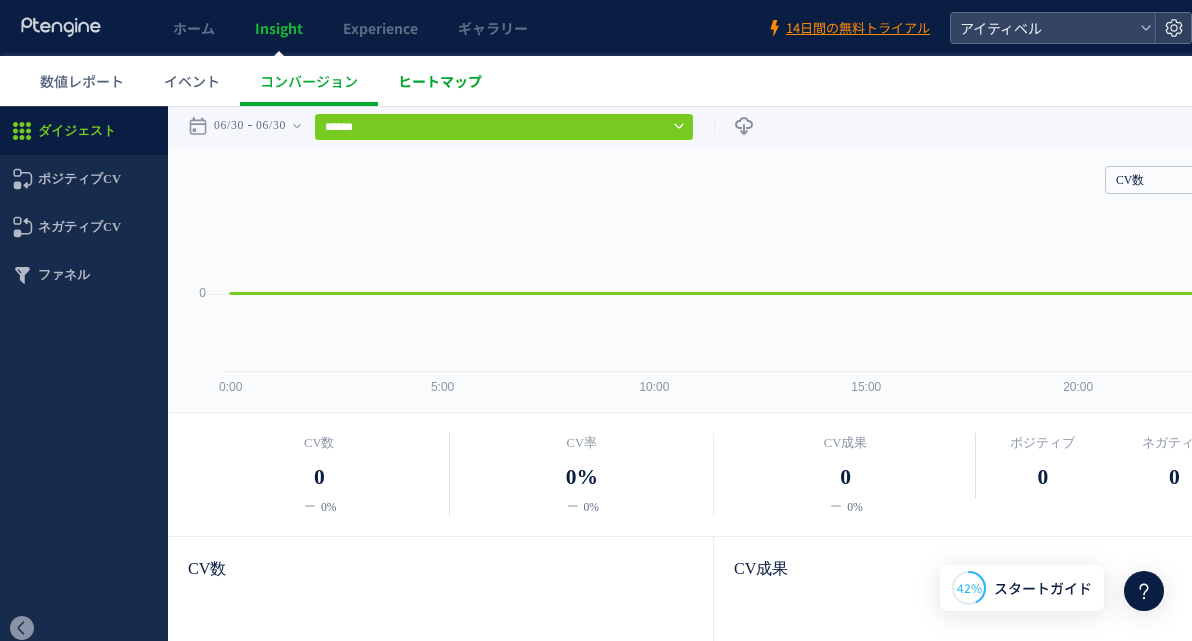 click on "ヒートマップ" at bounding box center [440, 81] 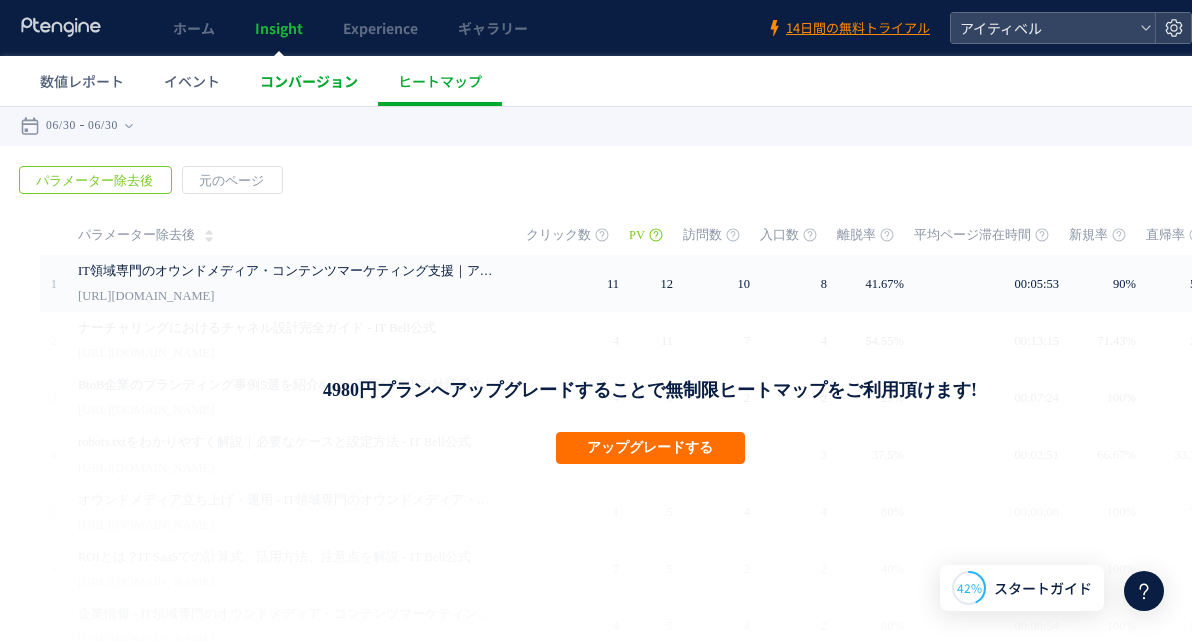 click on "コンバージョン" at bounding box center [309, 81] 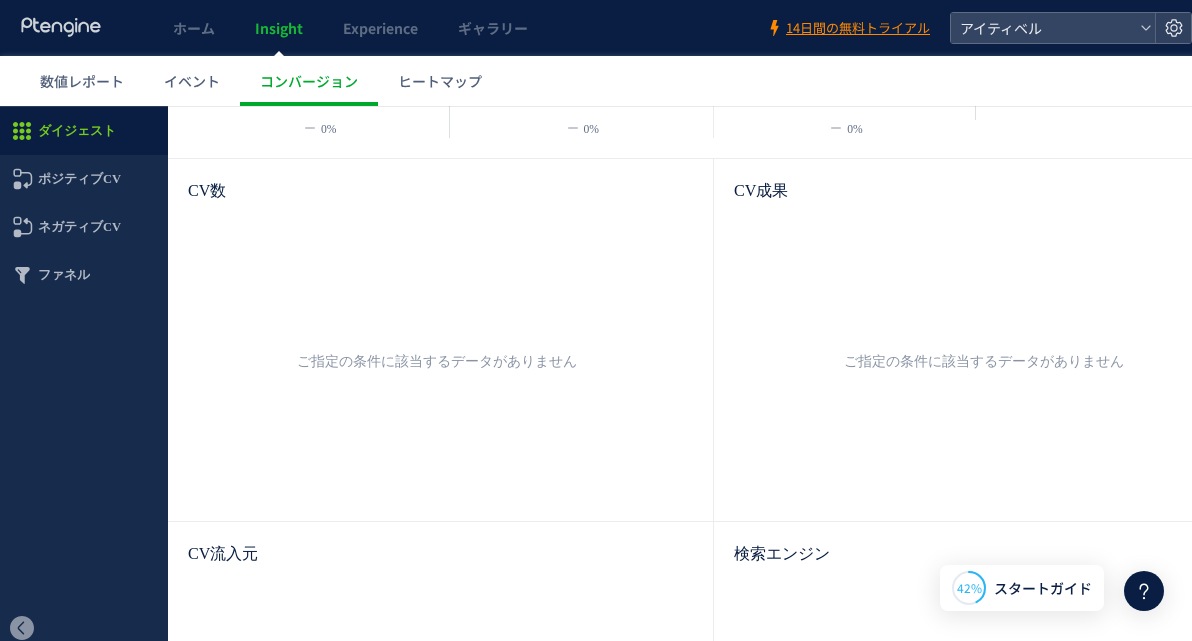 scroll, scrollTop: 500, scrollLeft: 0, axis: vertical 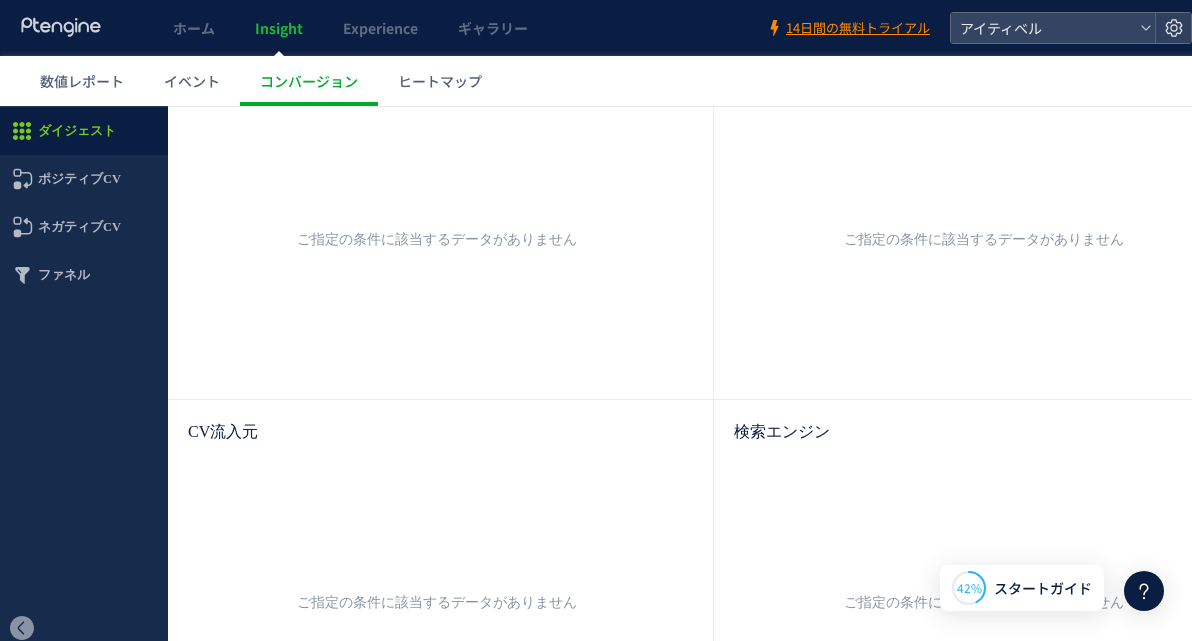 click on "ご指定の条件に該当するデータがありません" at bounding box center (437, 602) 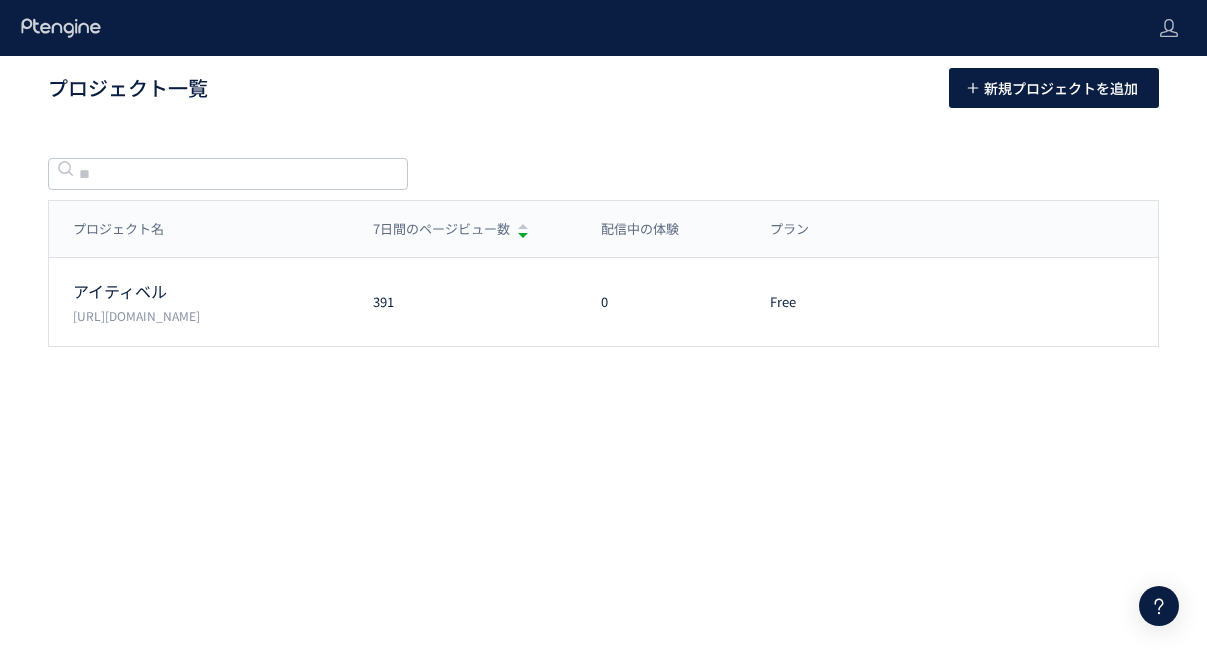 scroll, scrollTop: 0, scrollLeft: 0, axis: both 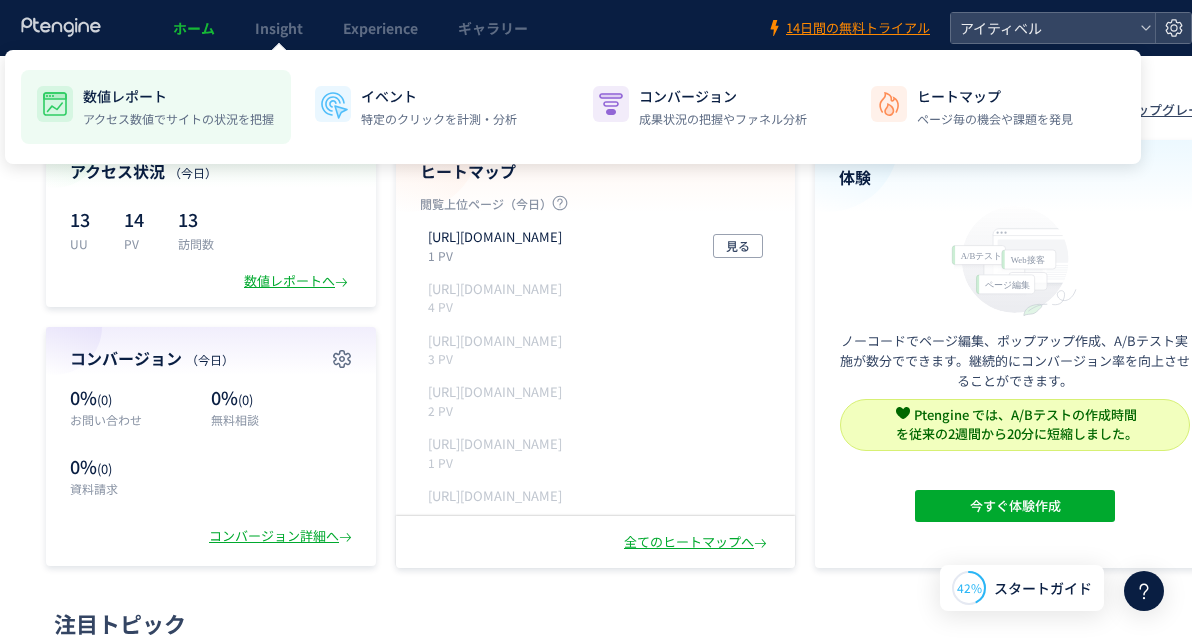 click on "数値レポート" at bounding box center (178, 96) 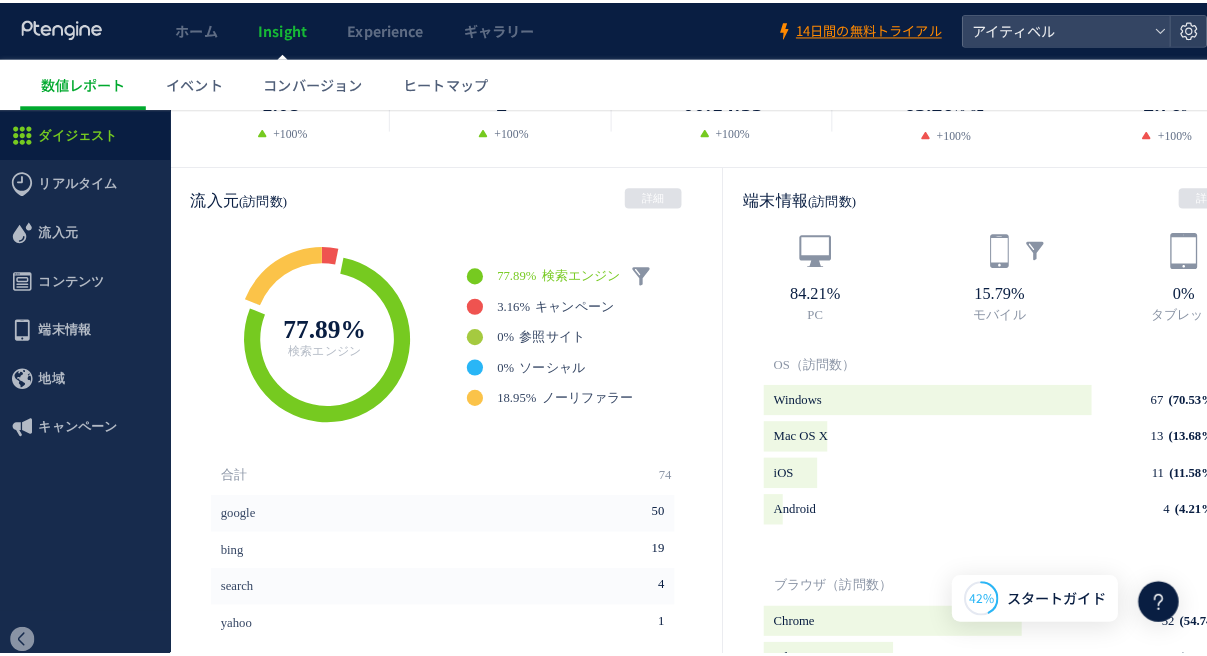 scroll, scrollTop: 500, scrollLeft: 0, axis: vertical 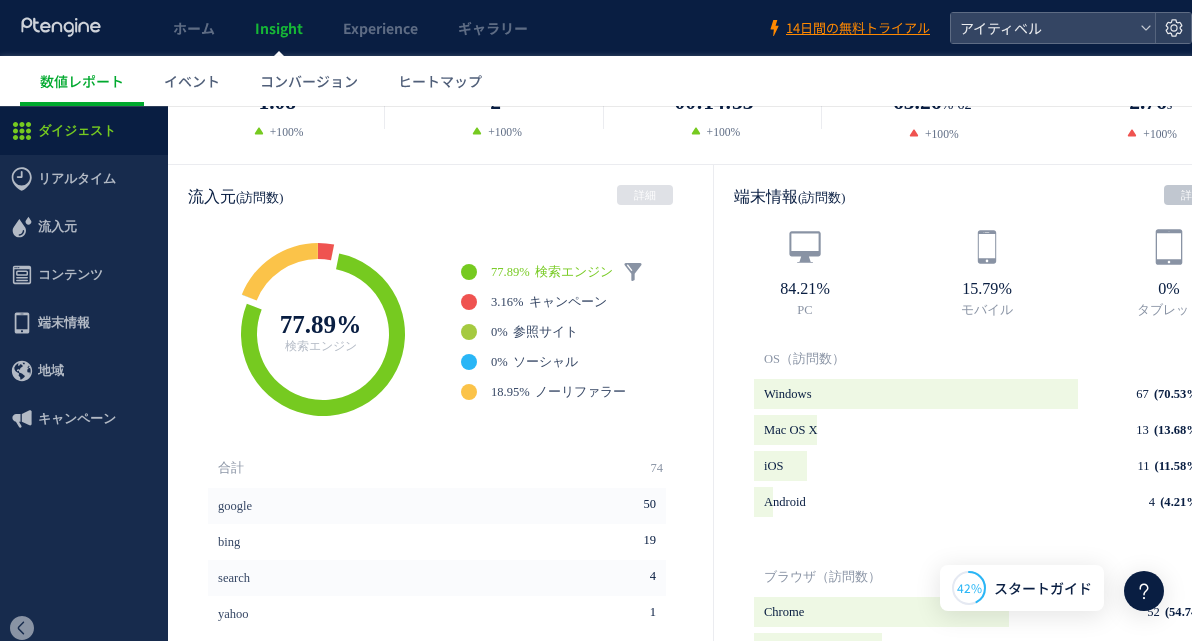 click on "詳細" at bounding box center (1192, 195) 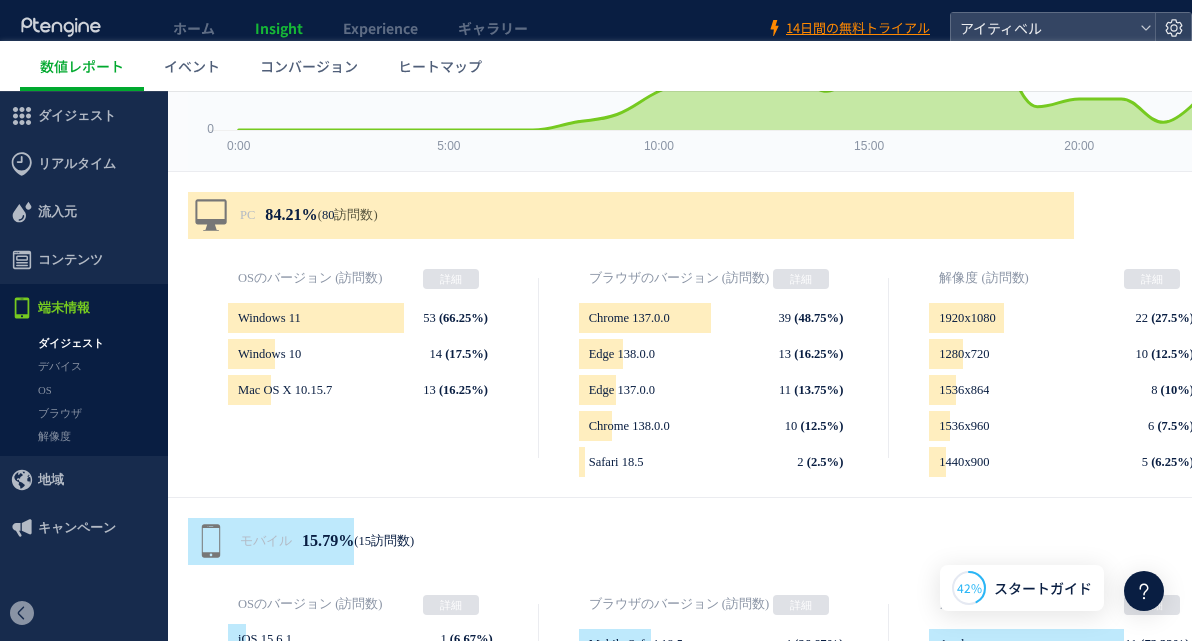scroll, scrollTop: 194, scrollLeft: 0, axis: vertical 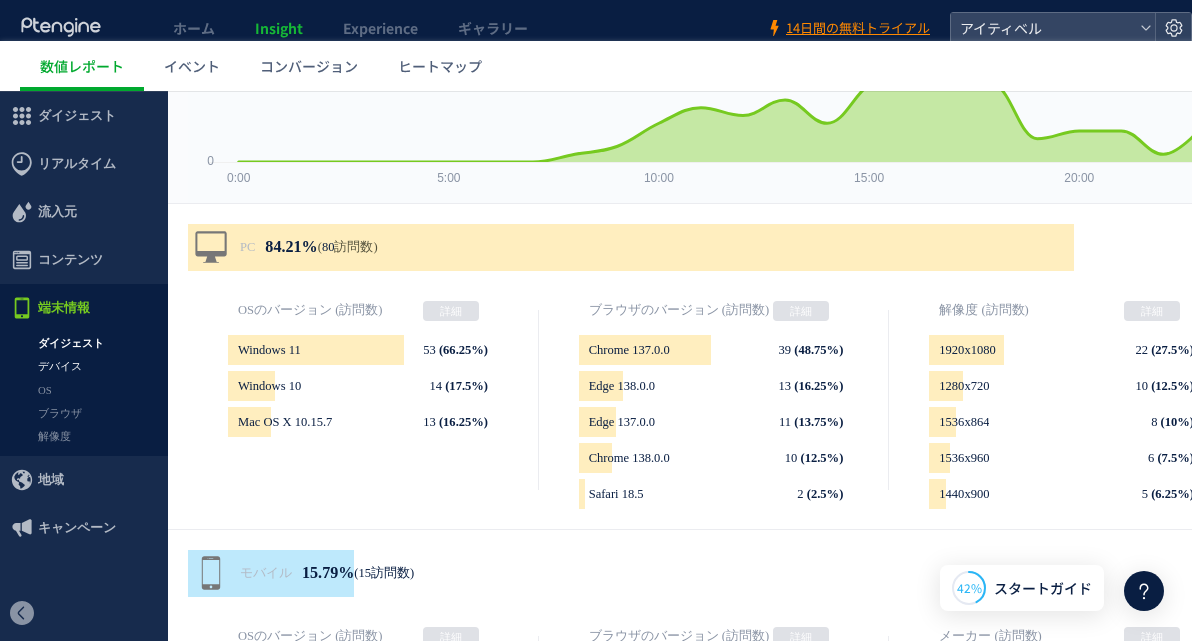 click on "デバイス" at bounding box center [84, 366] 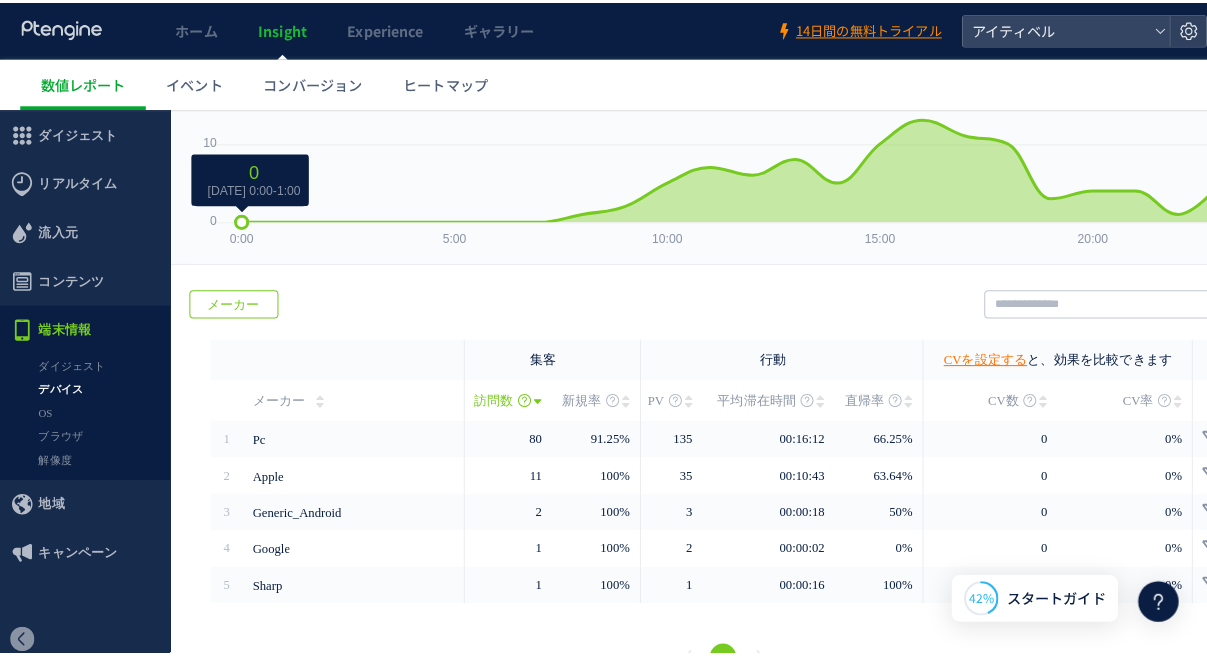 scroll, scrollTop: 183, scrollLeft: 0, axis: vertical 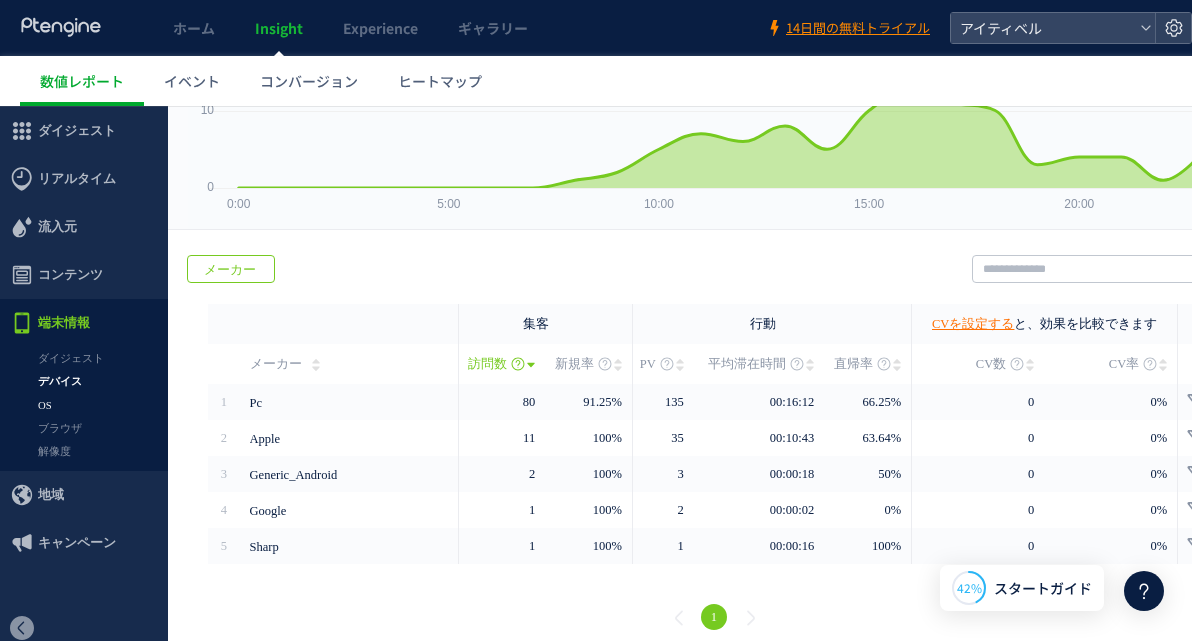 click on "OS" at bounding box center (84, 405) 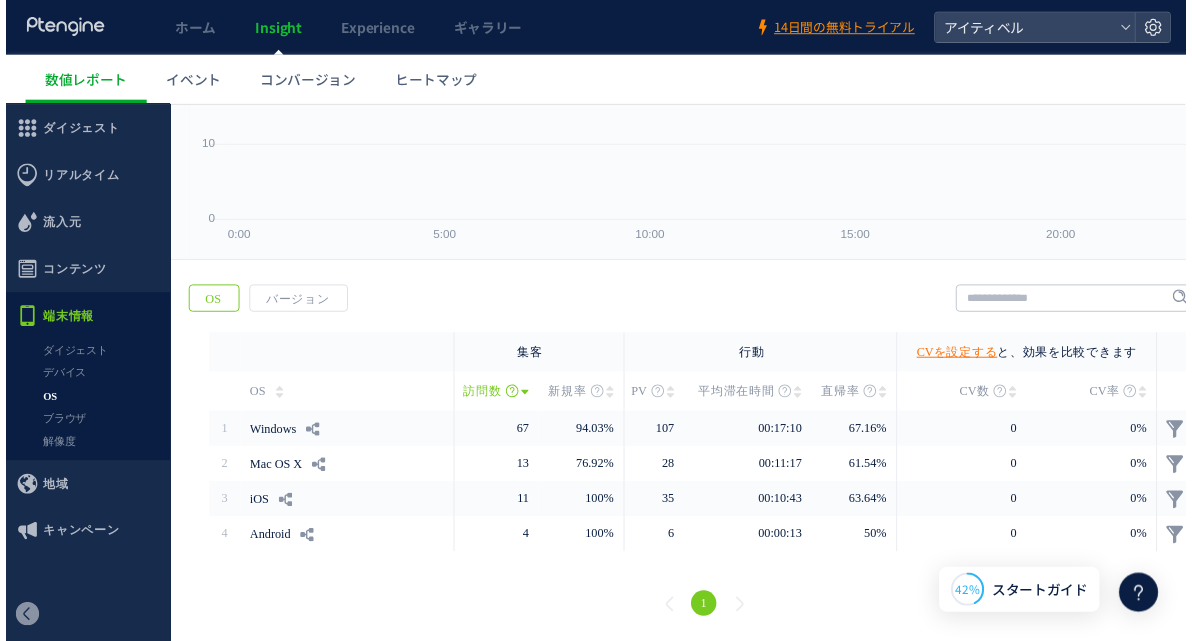 scroll, scrollTop: 0, scrollLeft: 0, axis: both 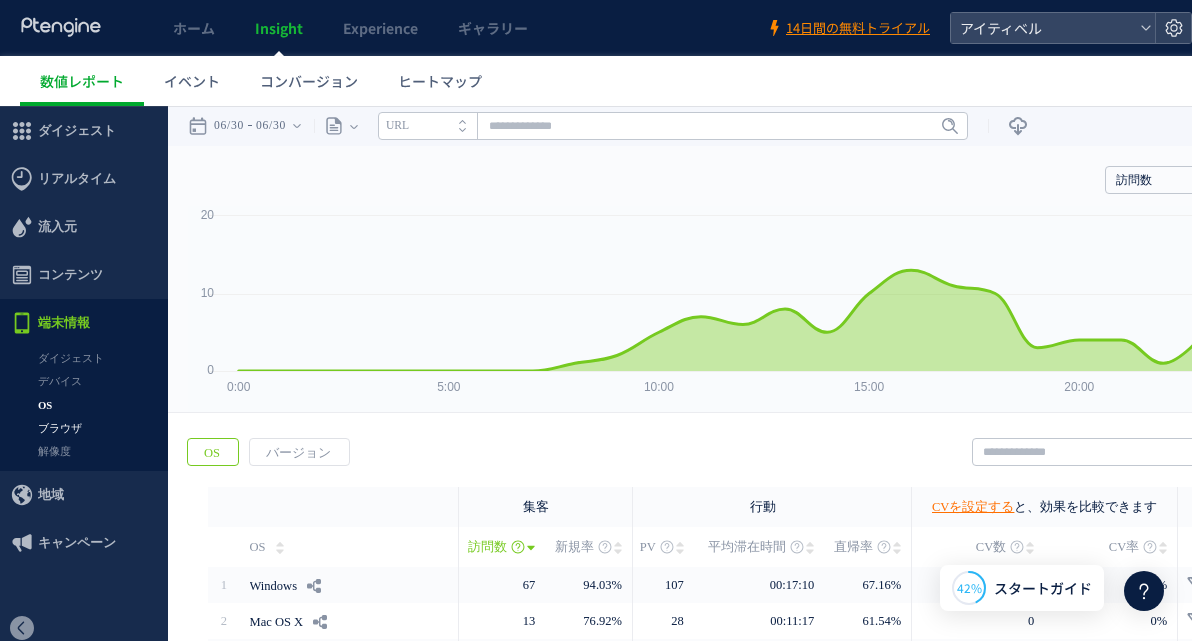 click on "ブラウザ" at bounding box center (84, 428) 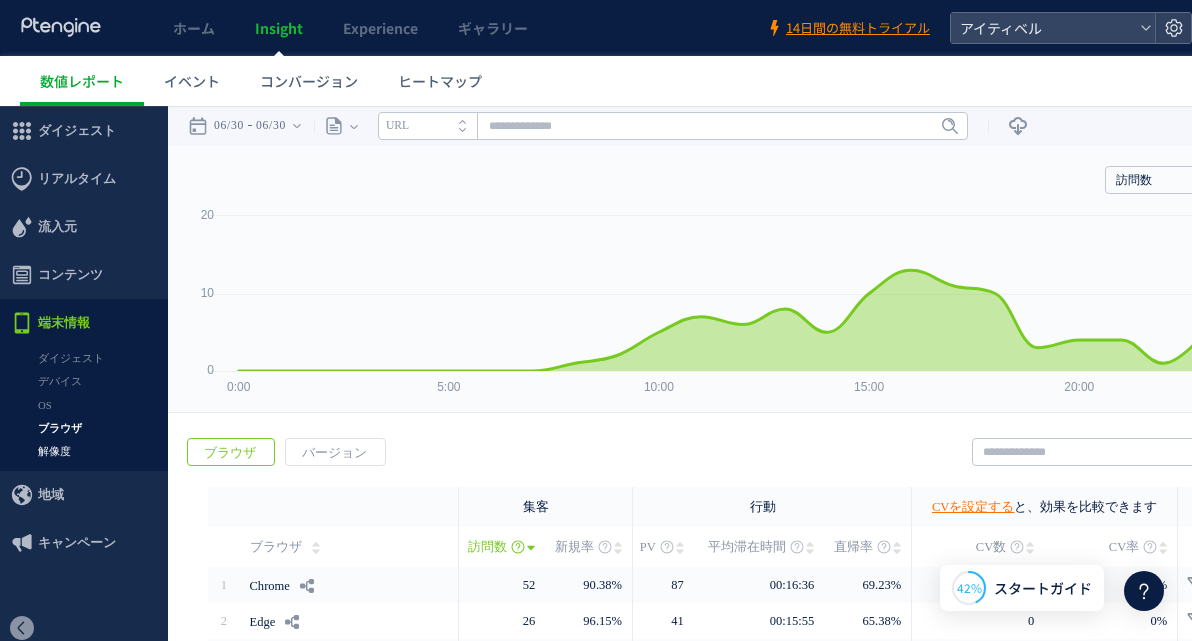 click on "解像度" at bounding box center [84, 451] 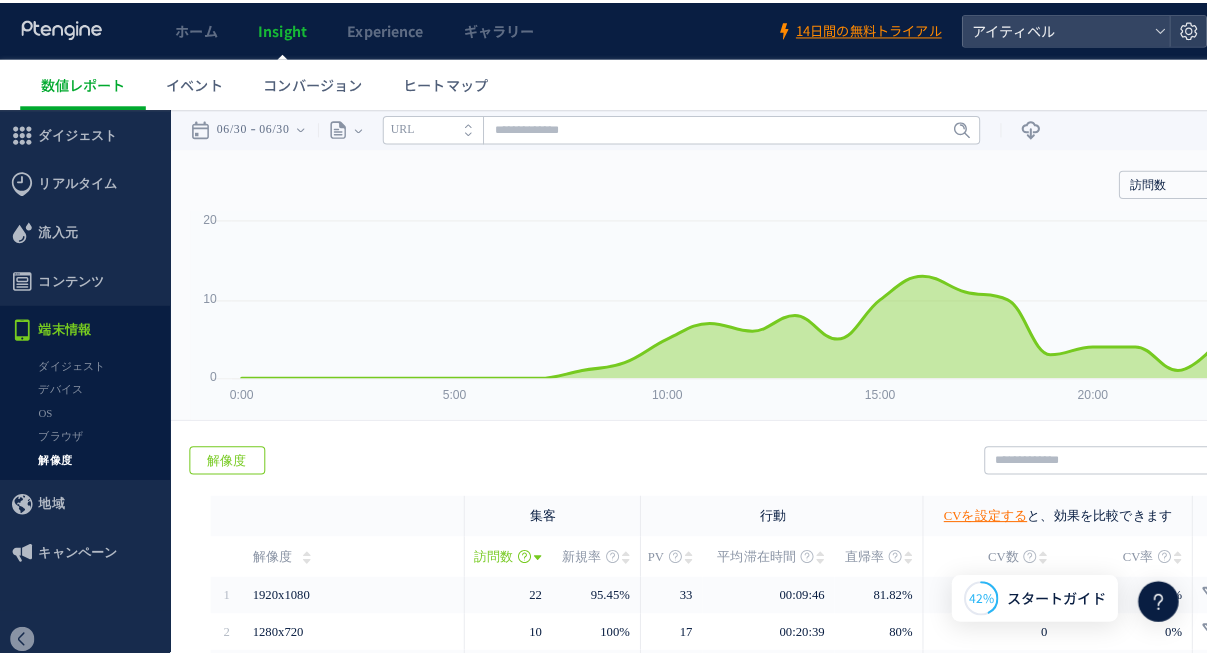 scroll, scrollTop: 300, scrollLeft: 0, axis: vertical 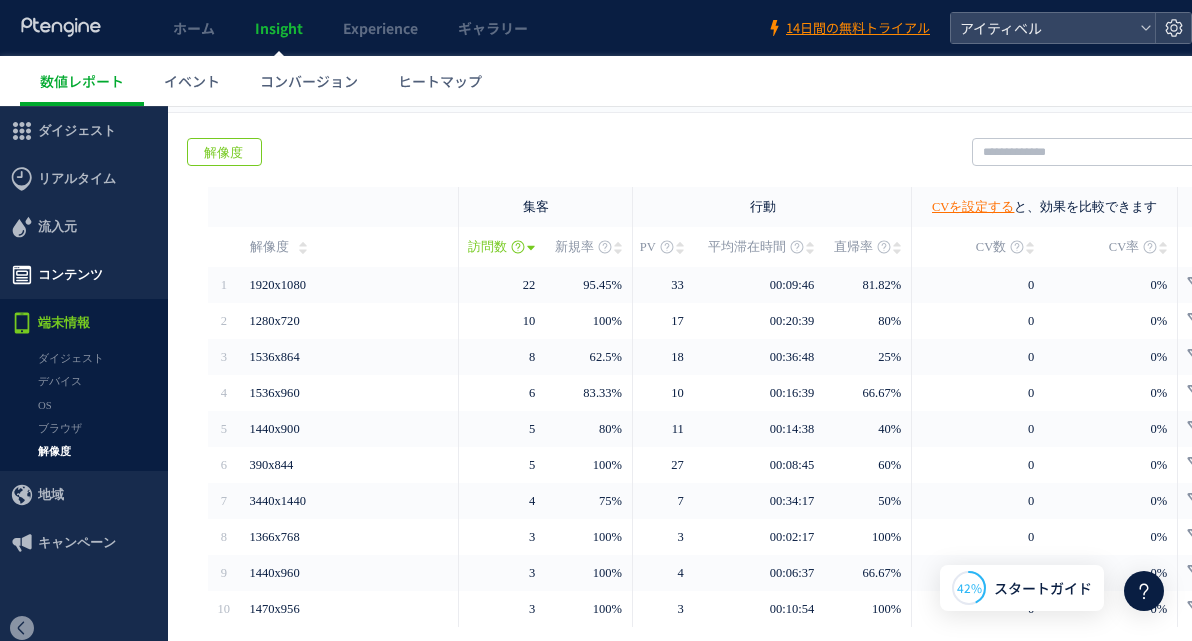 click on "コンテンツ" at bounding box center (70, 275) 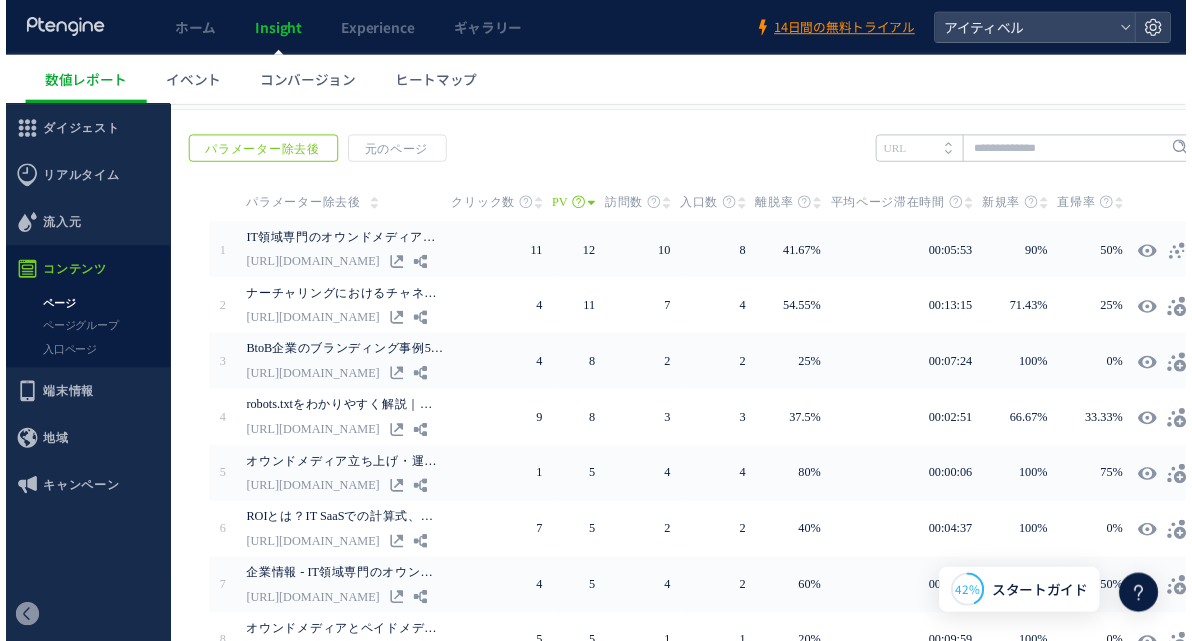 scroll, scrollTop: 0, scrollLeft: 0, axis: both 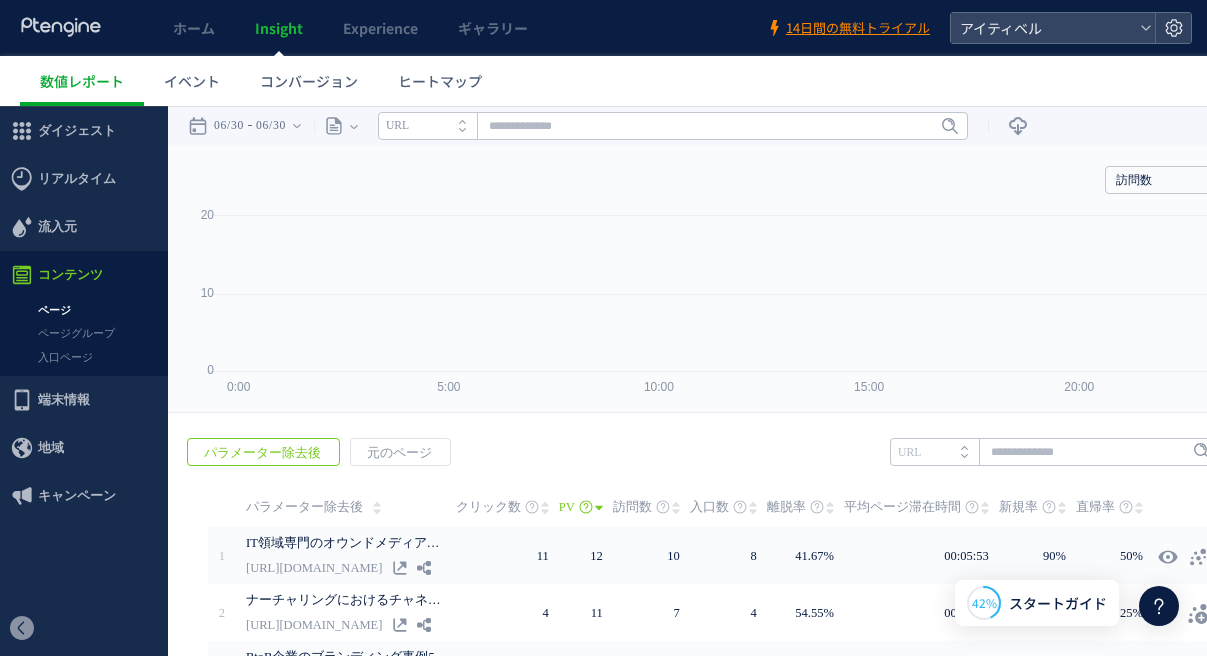 click at bounding box center [603, 328] 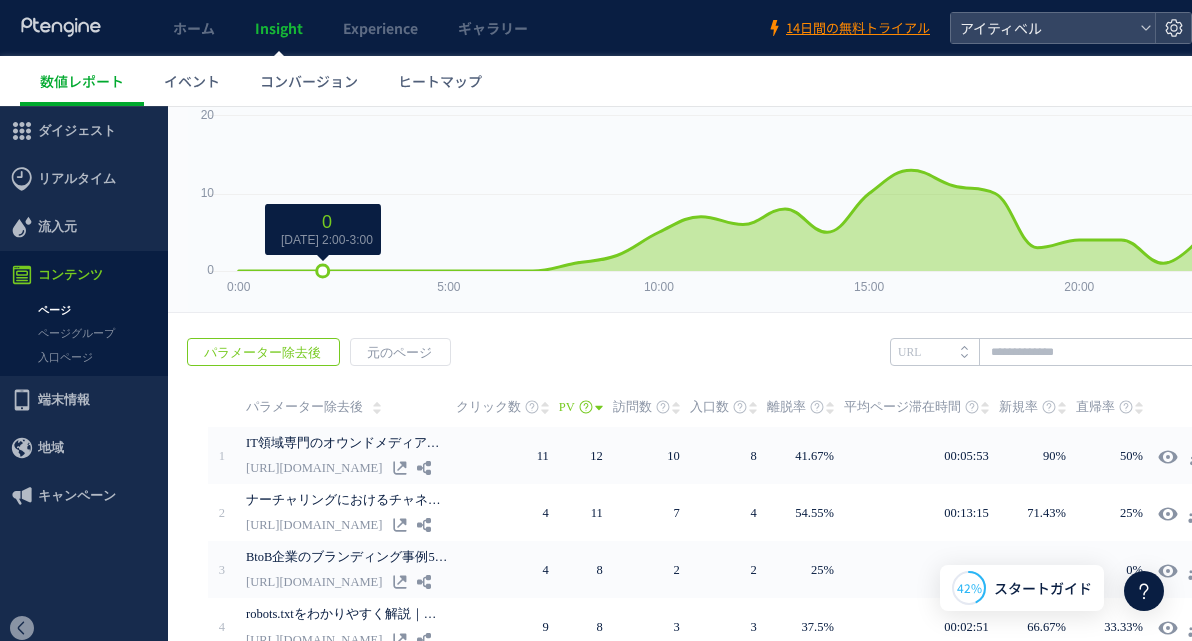 scroll, scrollTop: 400, scrollLeft: 0, axis: vertical 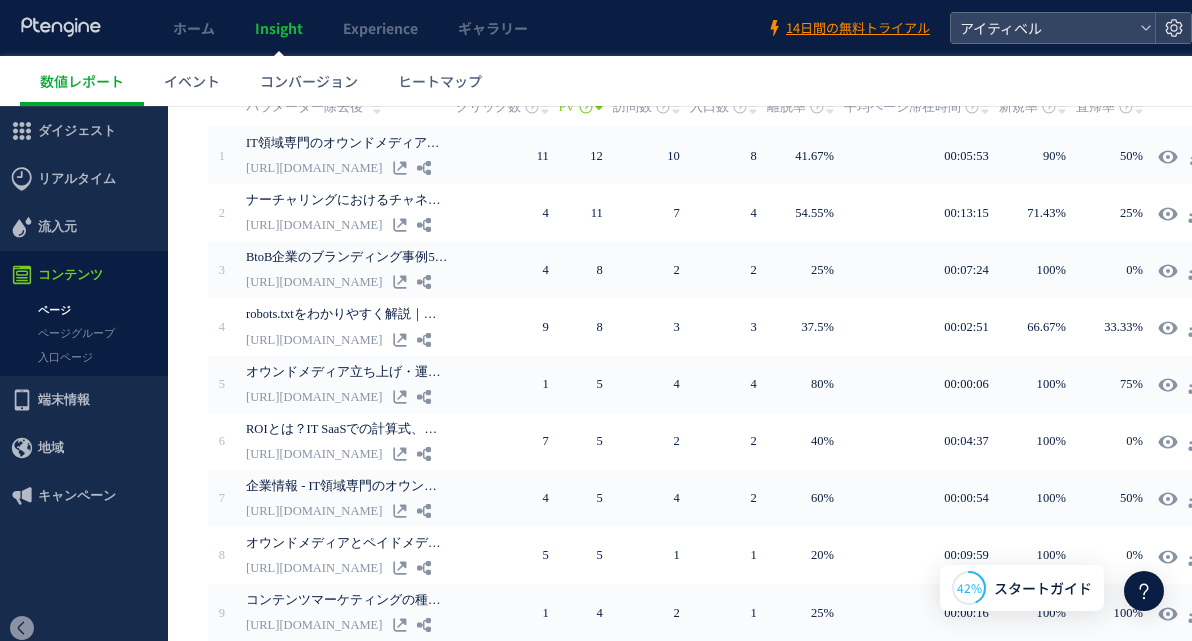 click on "PV" at bounding box center [714, 392] 